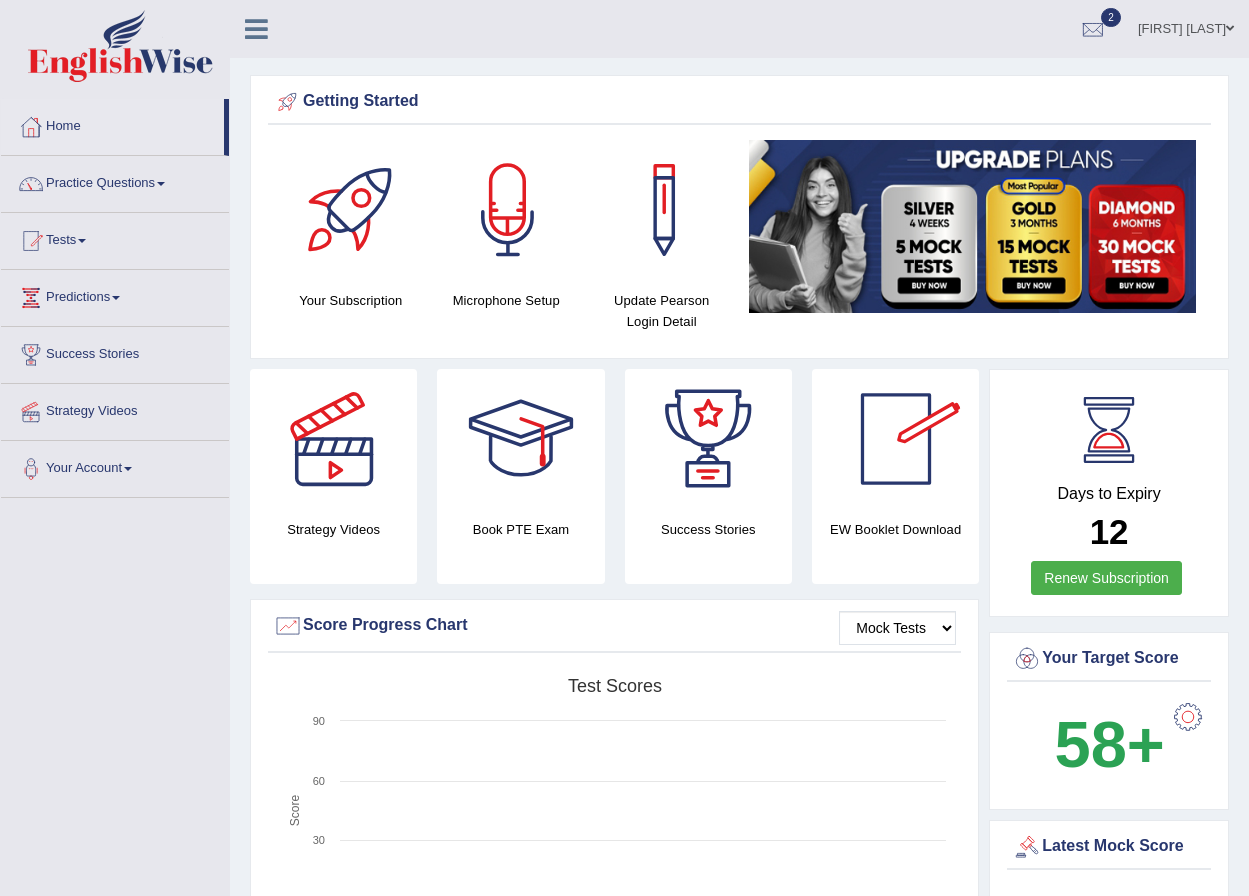 scroll, scrollTop: 300, scrollLeft: 0, axis: vertical 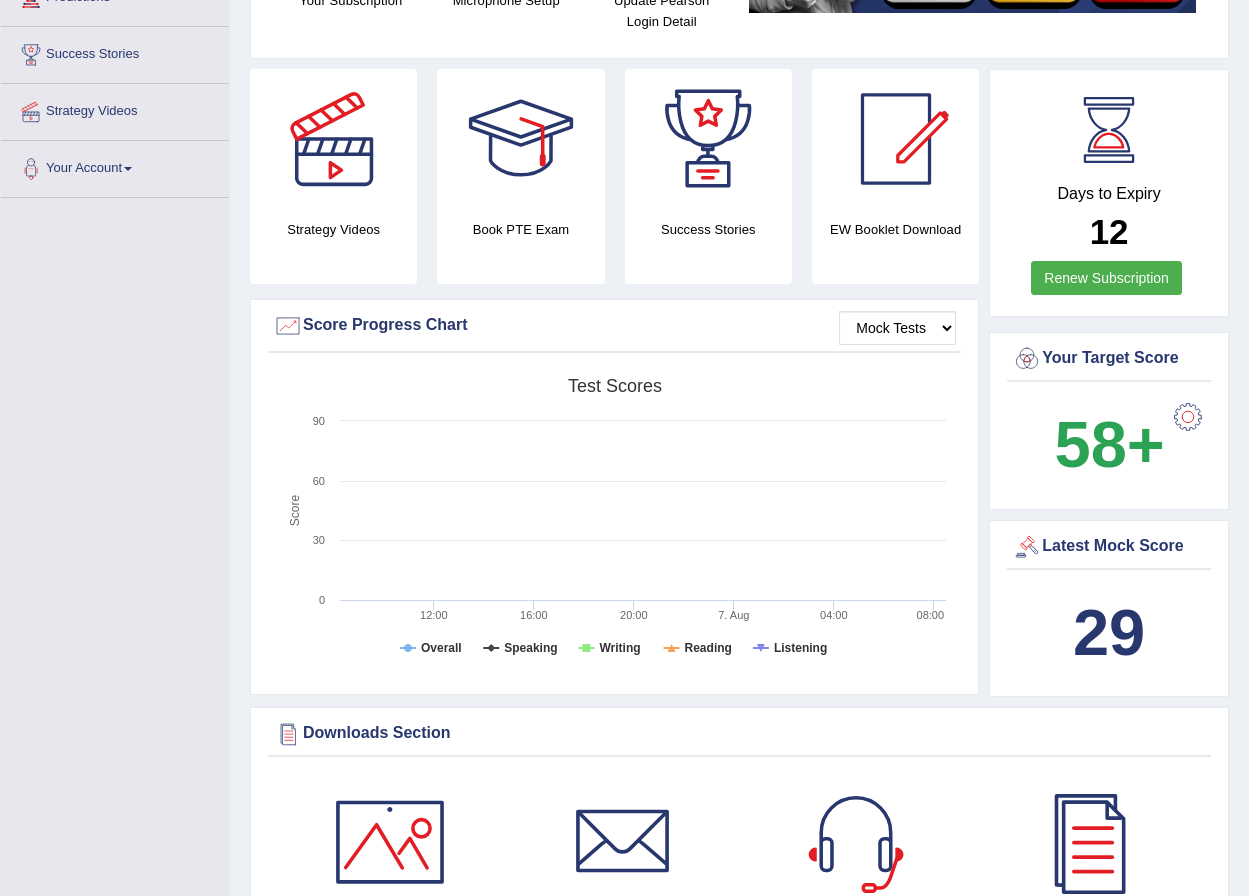 click on "Latest Mock Score" at bounding box center [1109, 547] 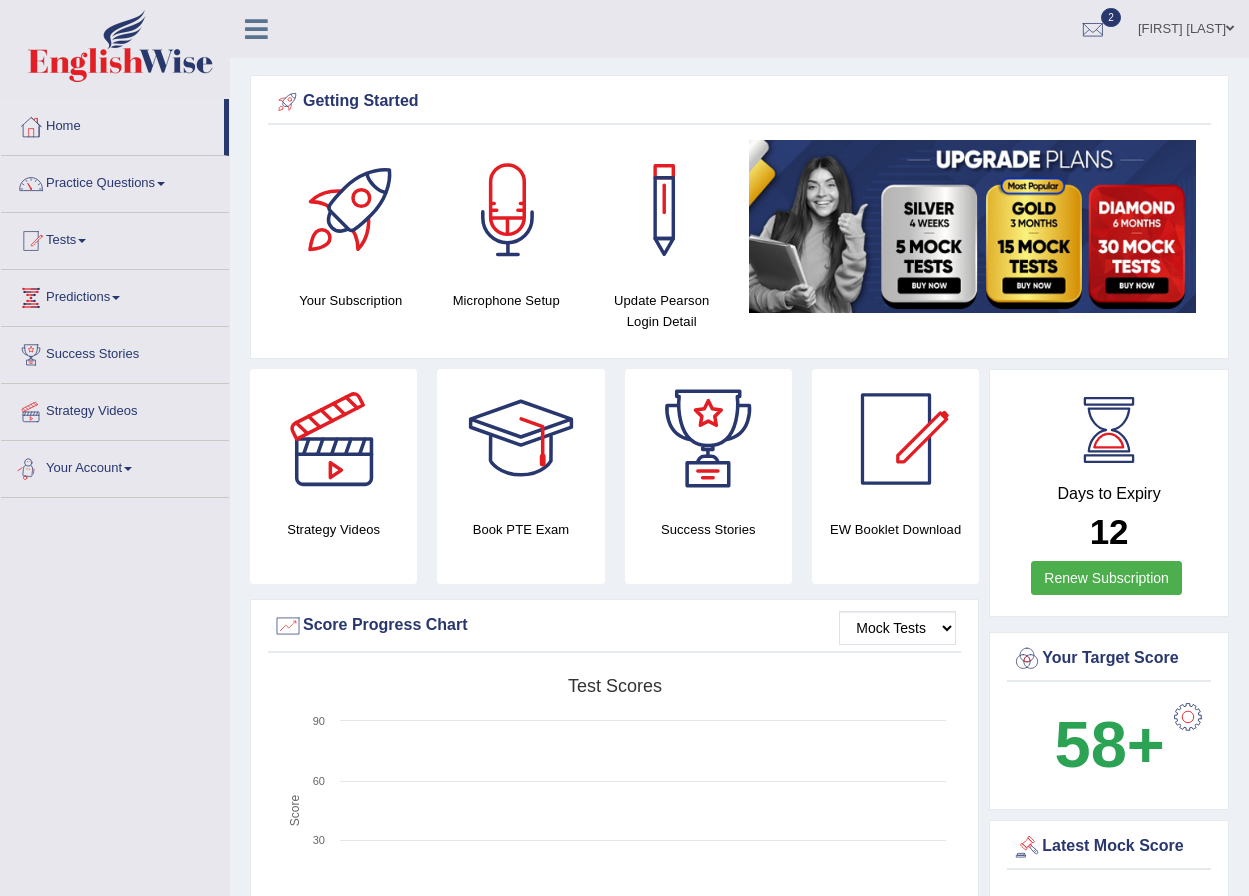 click at bounding box center (128, 469) 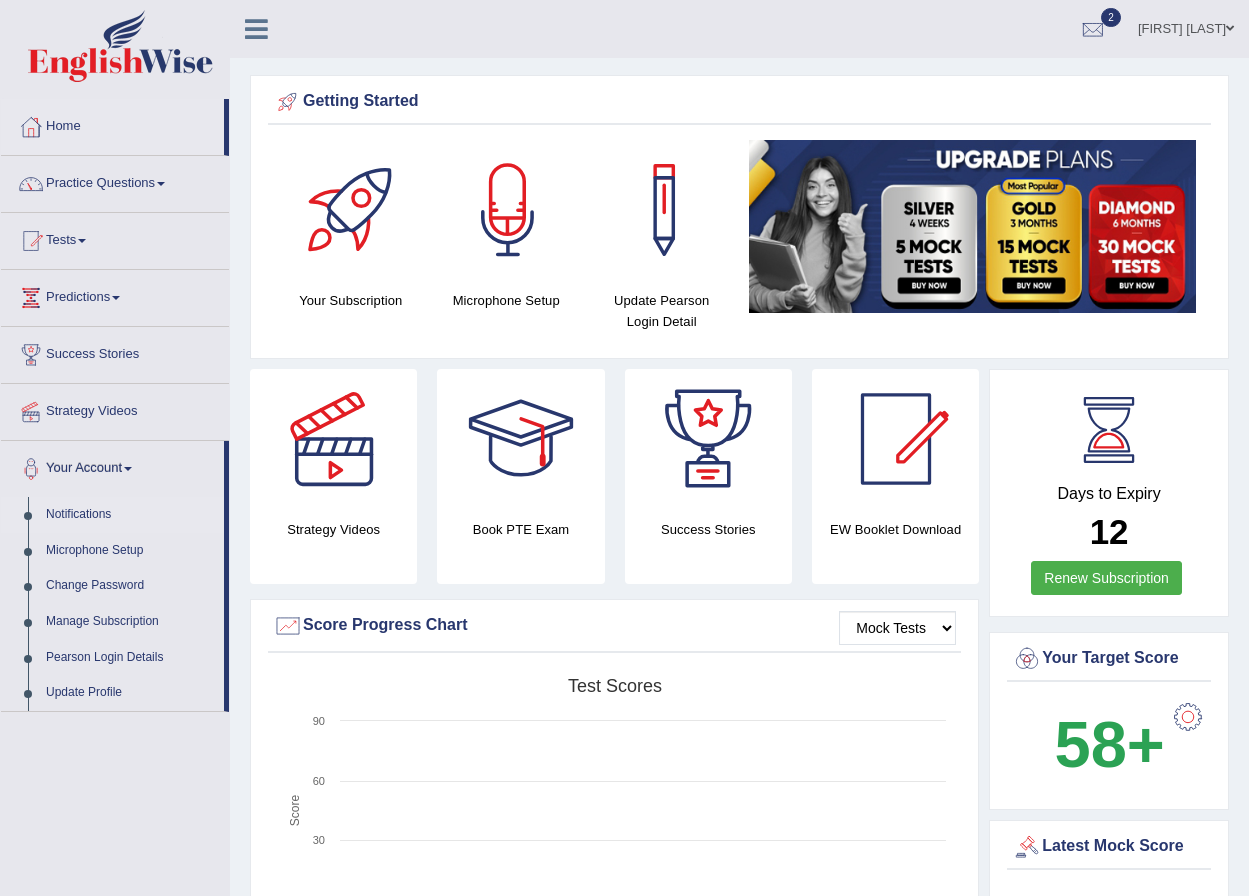 click on "Notifications" at bounding box center [130, 515] 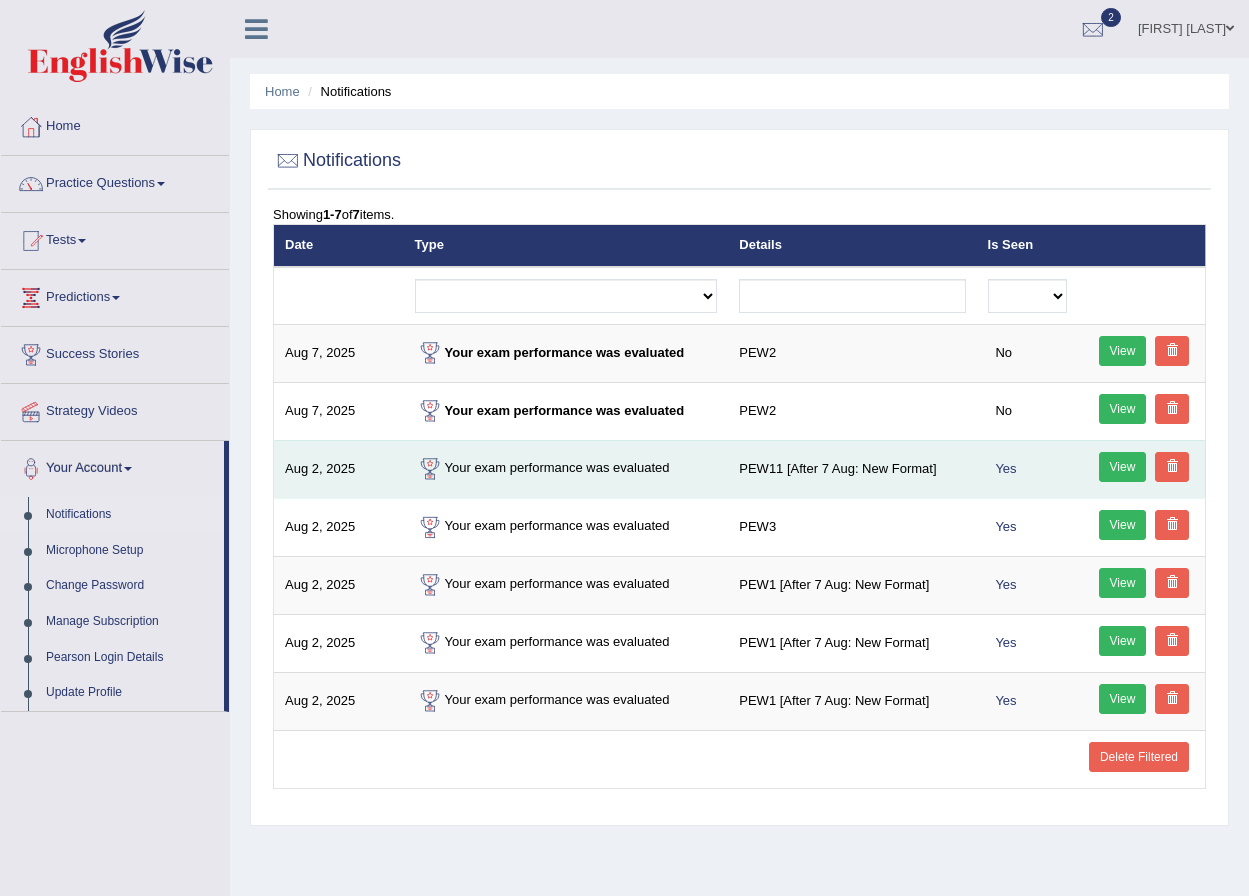 scroll, scrollTop: 0, scrollLeft: 0, axis: both 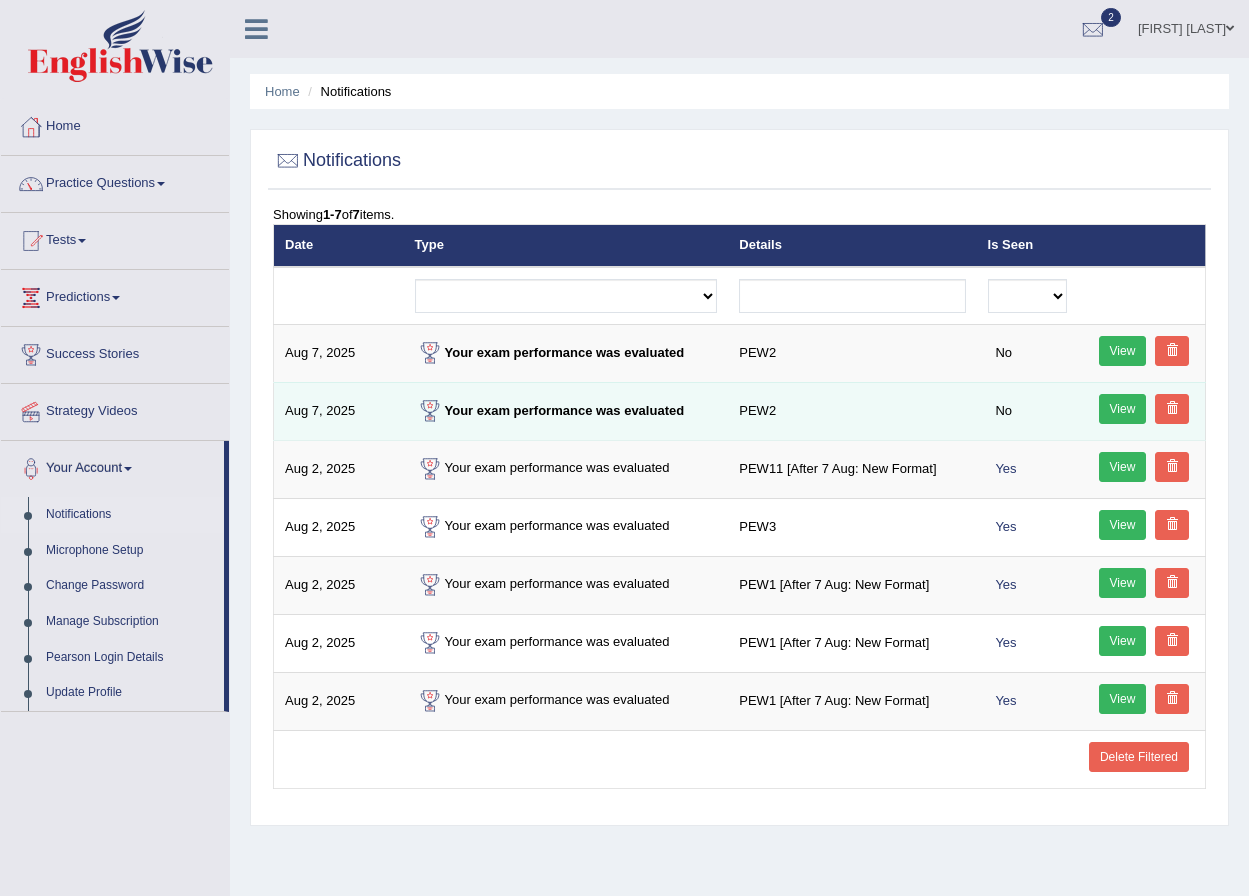 click on "View" at bounding box center (1123, 409) 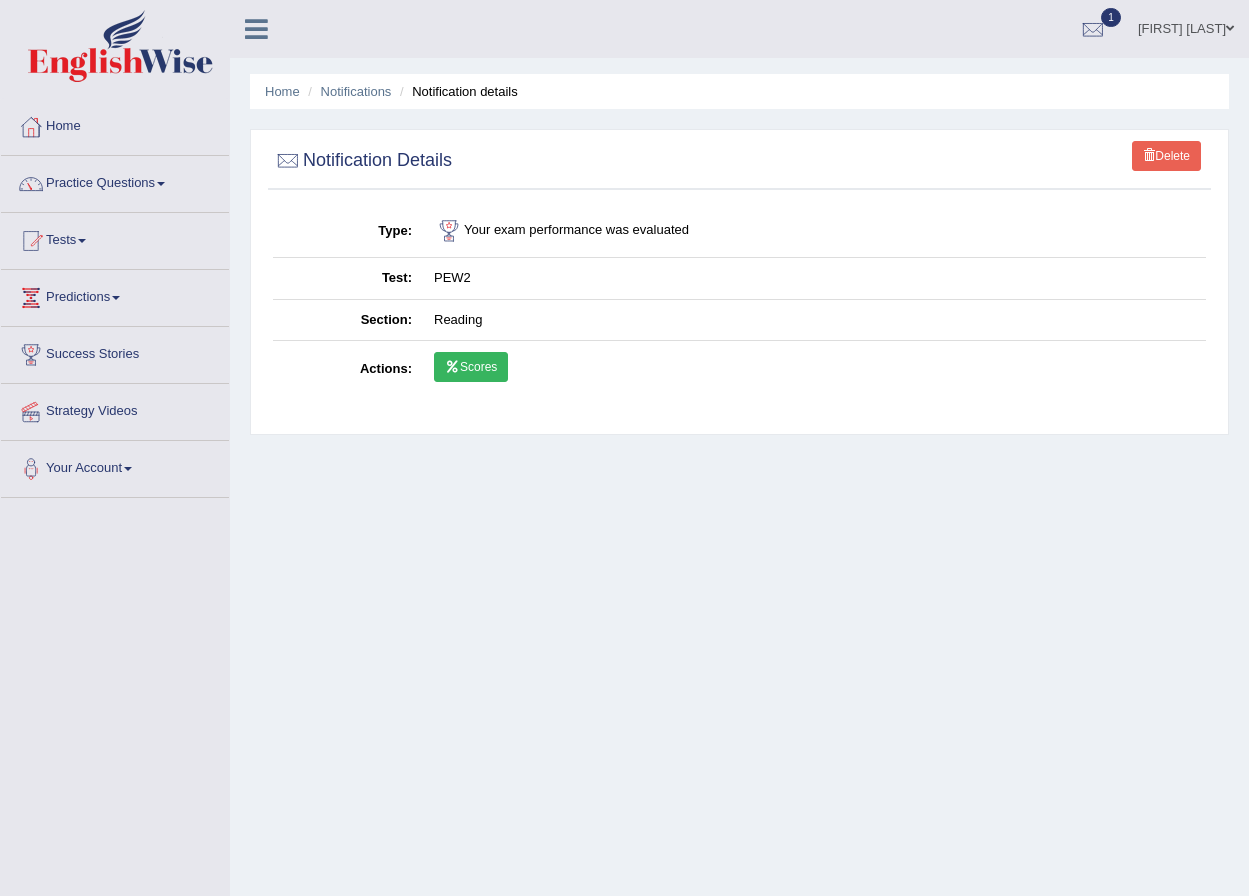 scroll, scrollTop: 0, scrollLeft: 0, axis: both 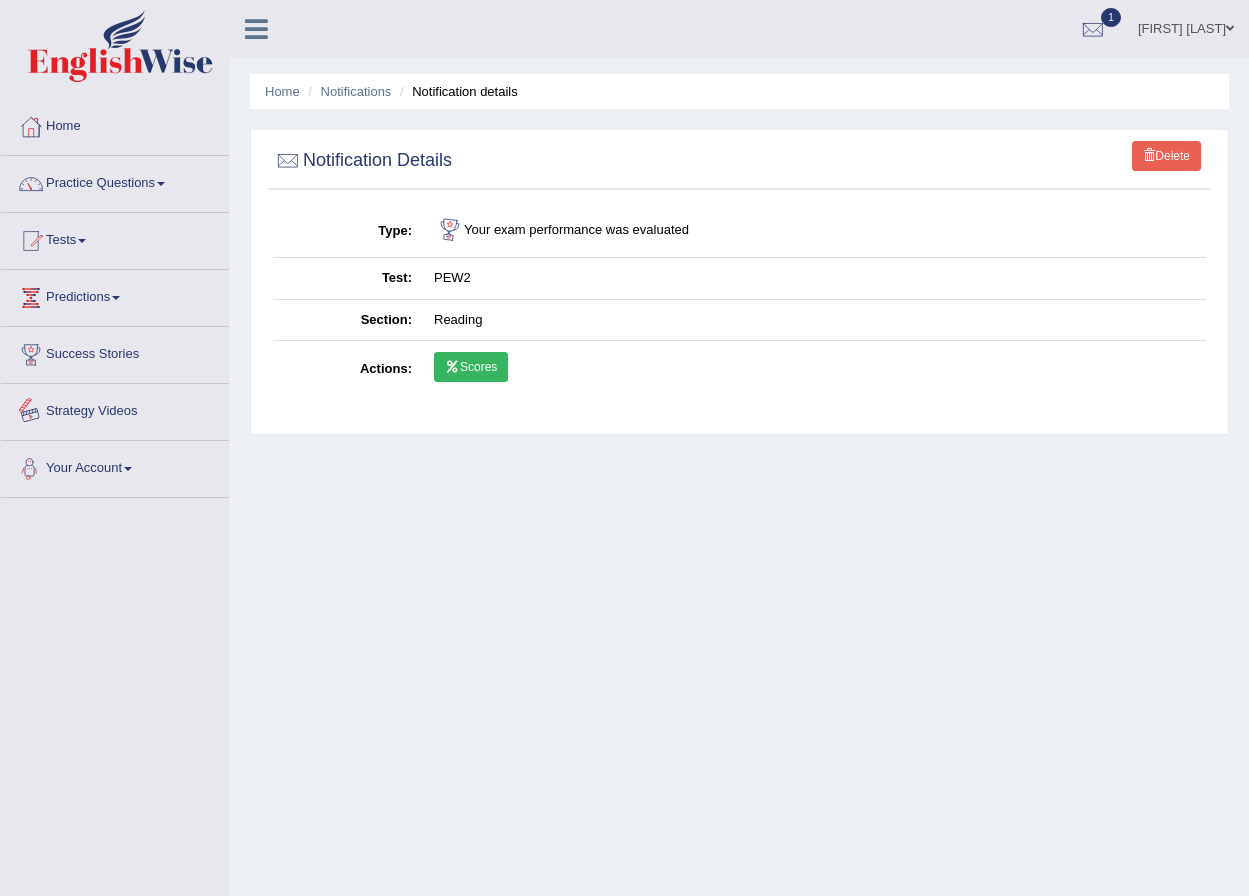 click at bounding box center [128, 469] 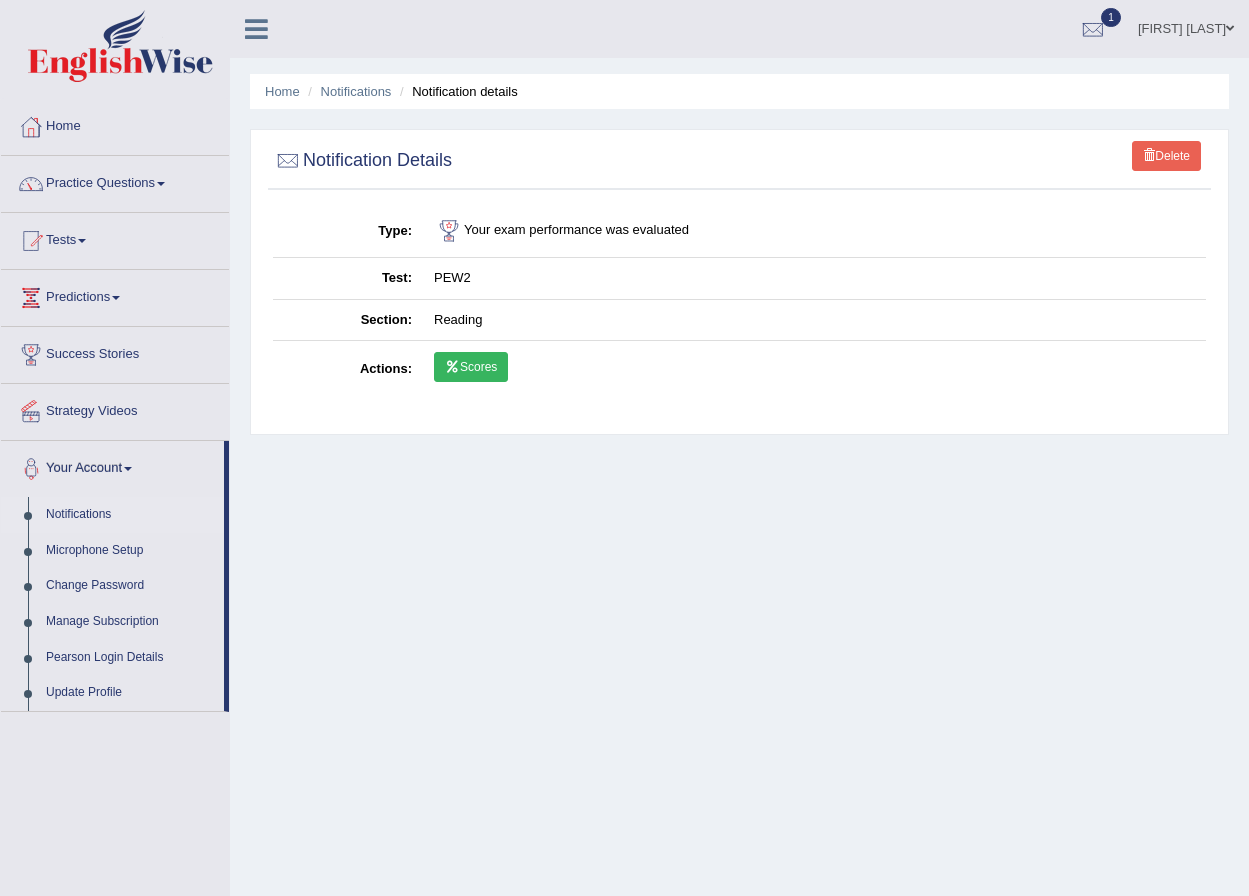 click on "Notifications" at bounding box center (130, 515) 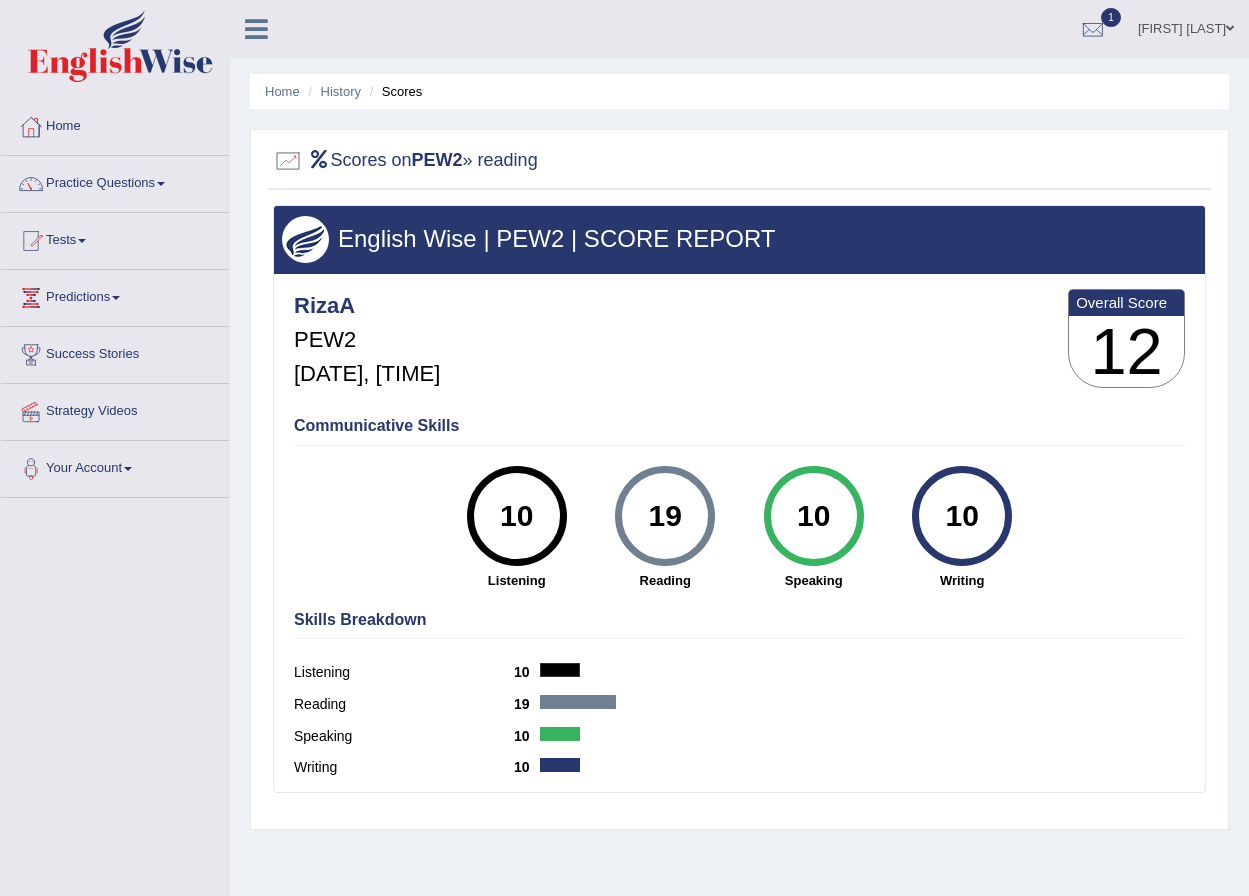 scroll, scrollTop: 0, scrollLeft: 0, axis: both 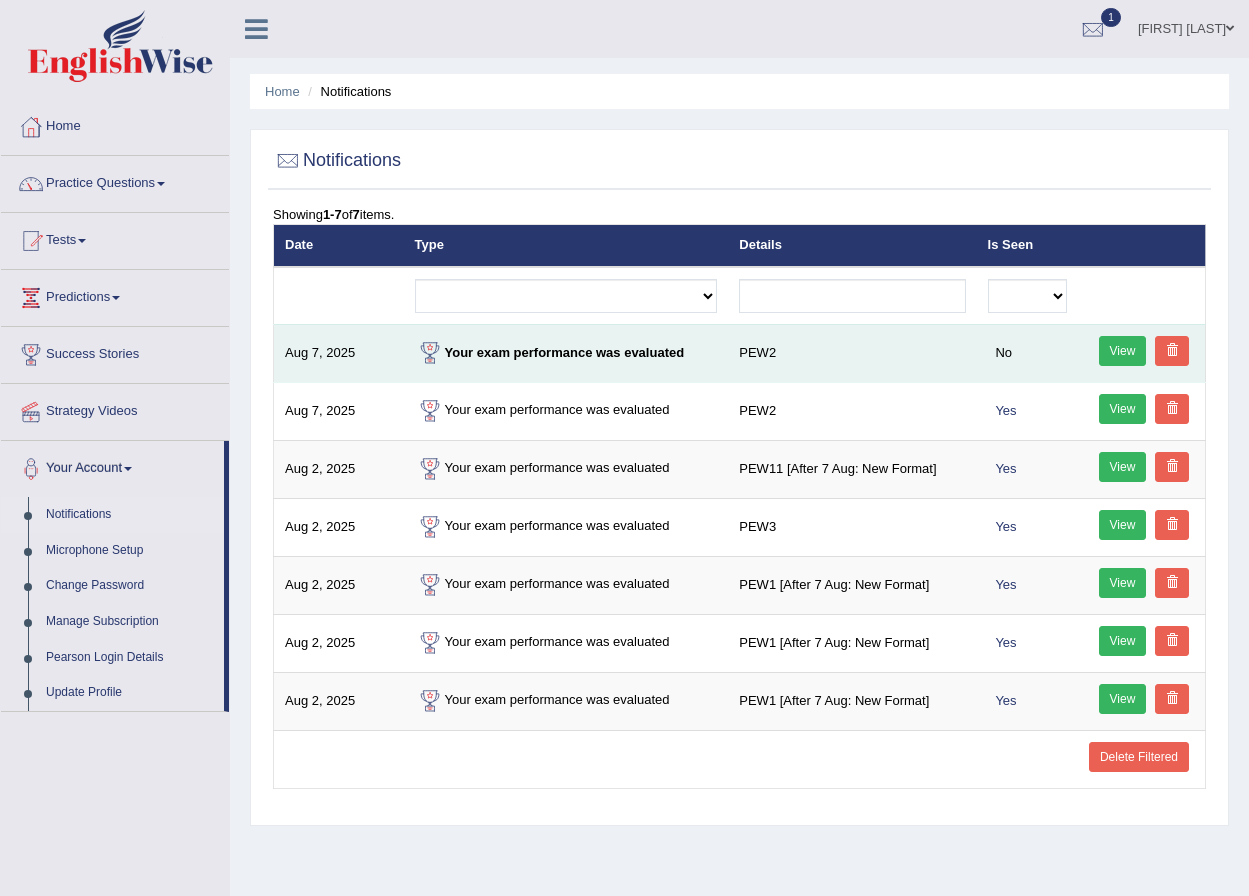 click on "View" at bounding box center [1123, 351] 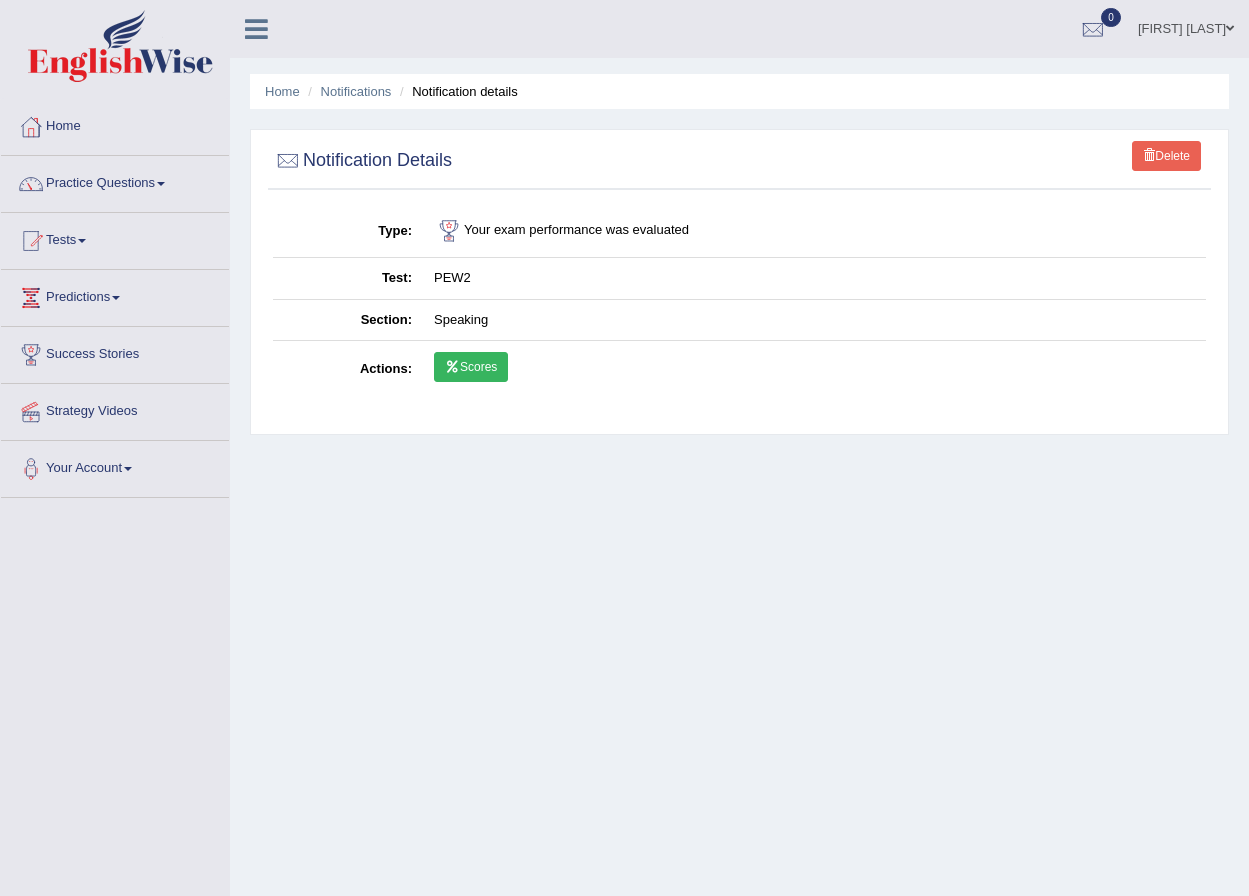 scroll, scrollTop: 0, scrollLeft: 0, axis: both 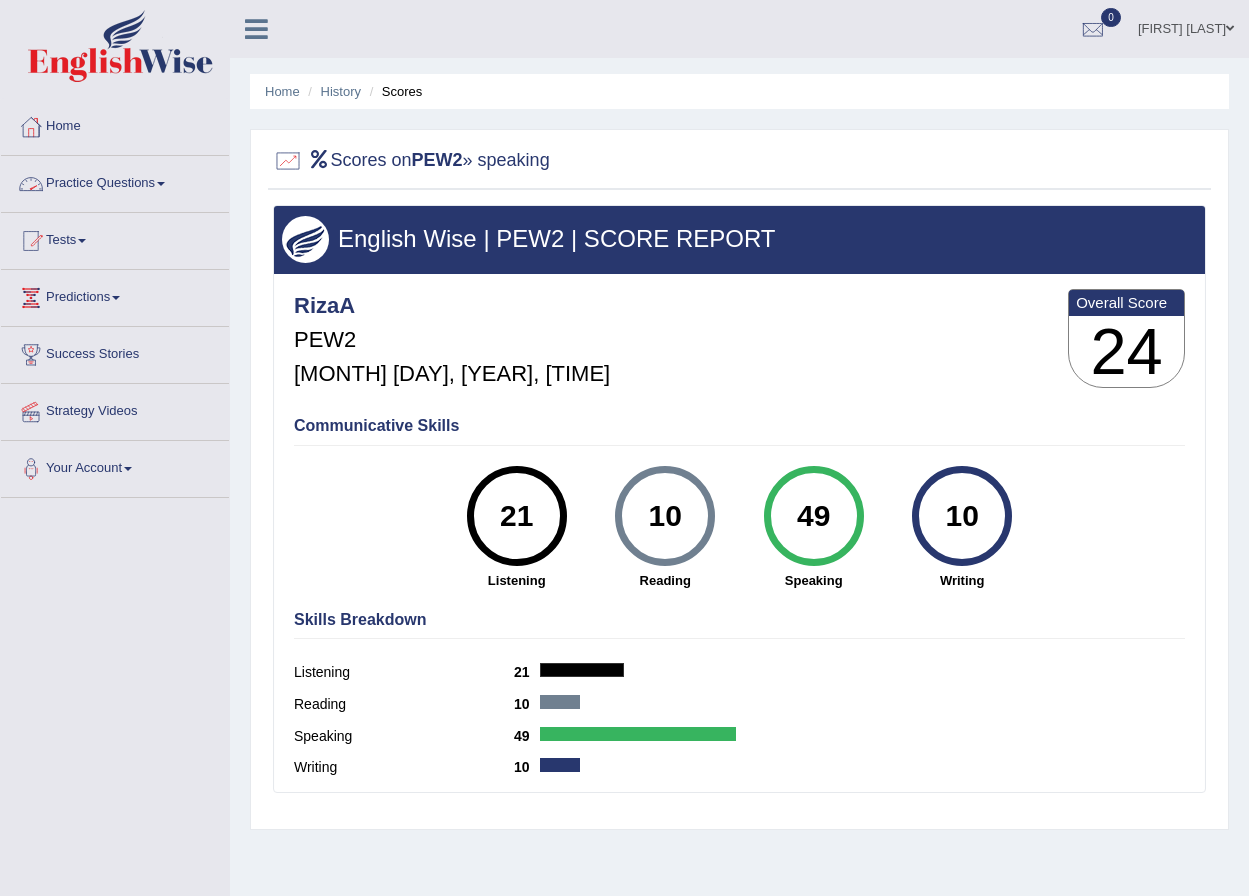 click on "Practice Questions" at bounding box center (115, 181) 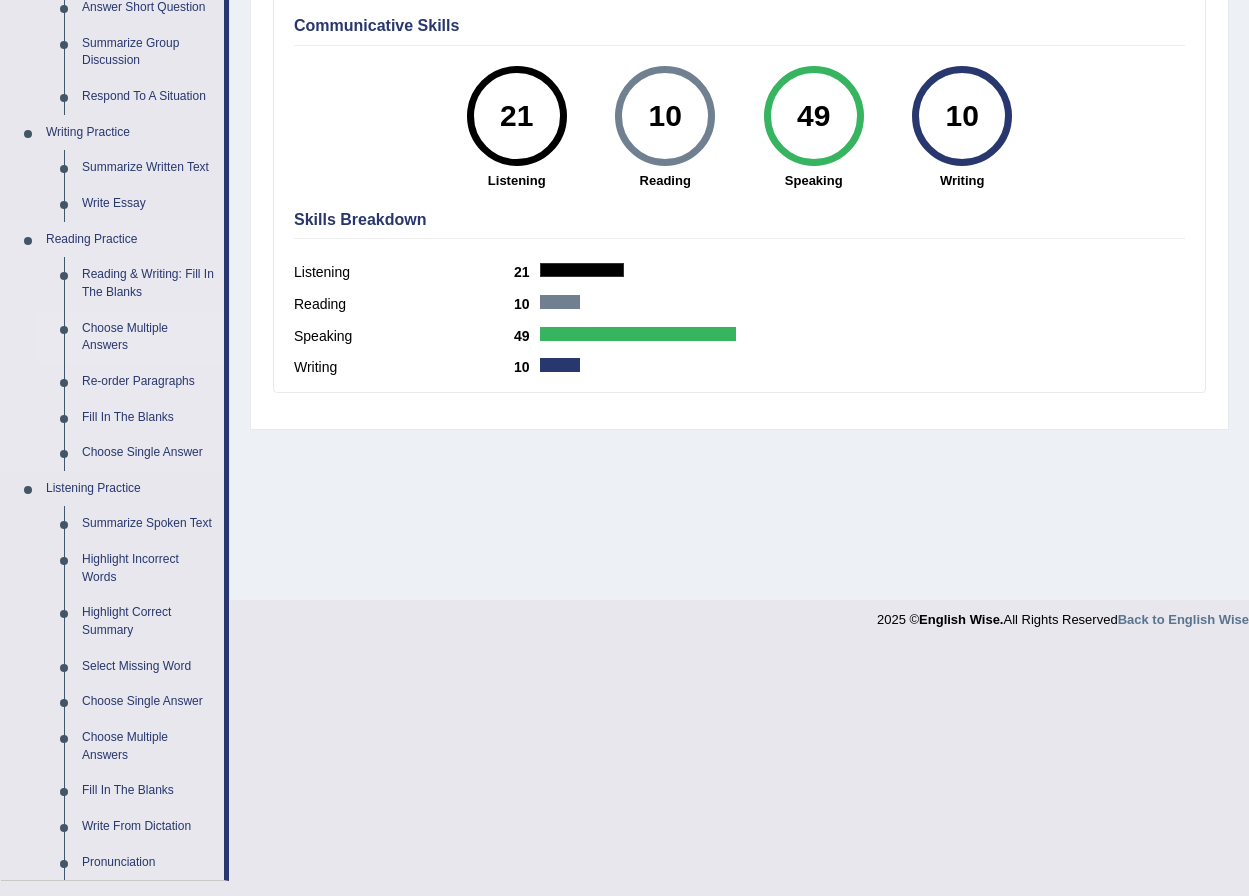 scroll, scrollTop: 0, scrollLeft: 0, axis: both 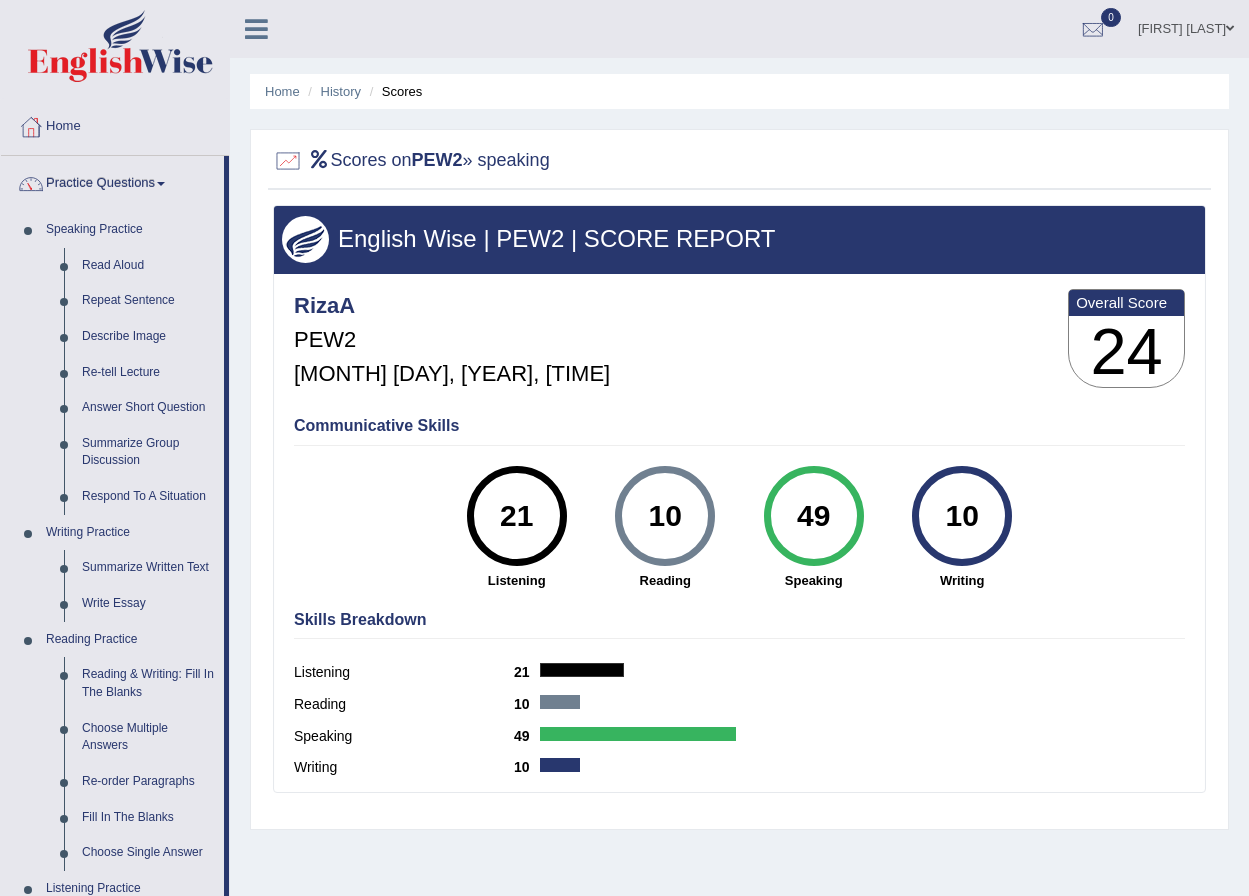 click on "49" at bounding box center [813, 516] 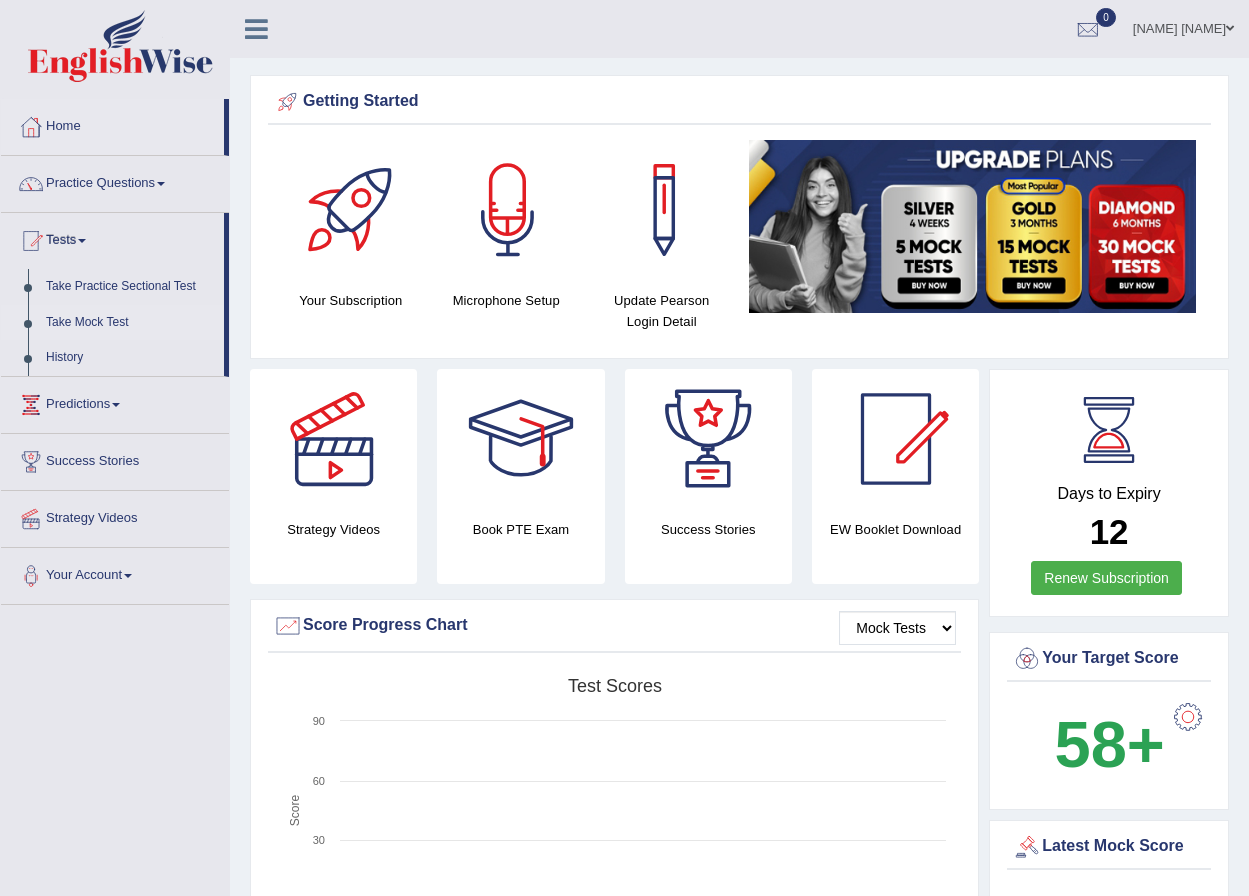 scroll, scrollTop: 0, scrollLeft: 0, axis: both 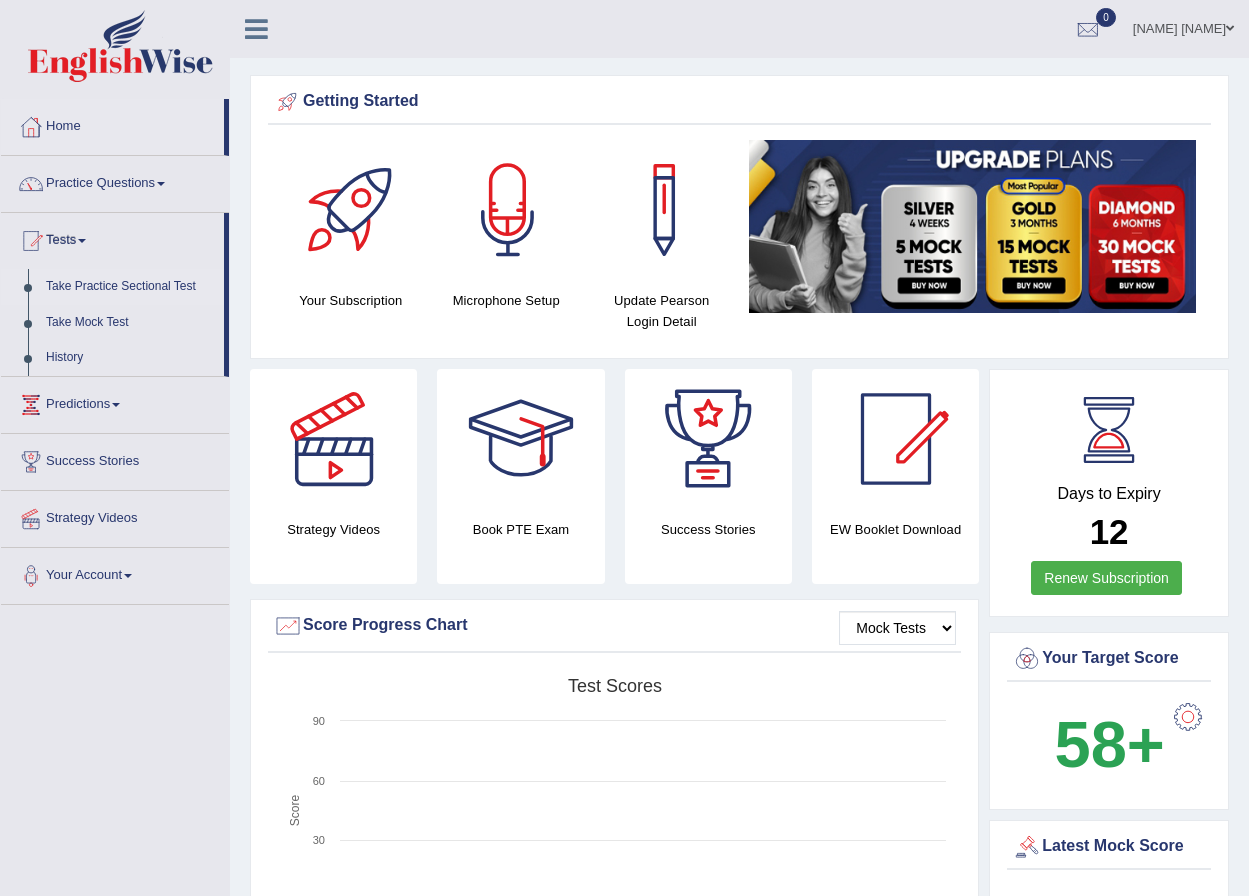 click on "Take Practice Sectional Test" at bounding box center [130, 287] 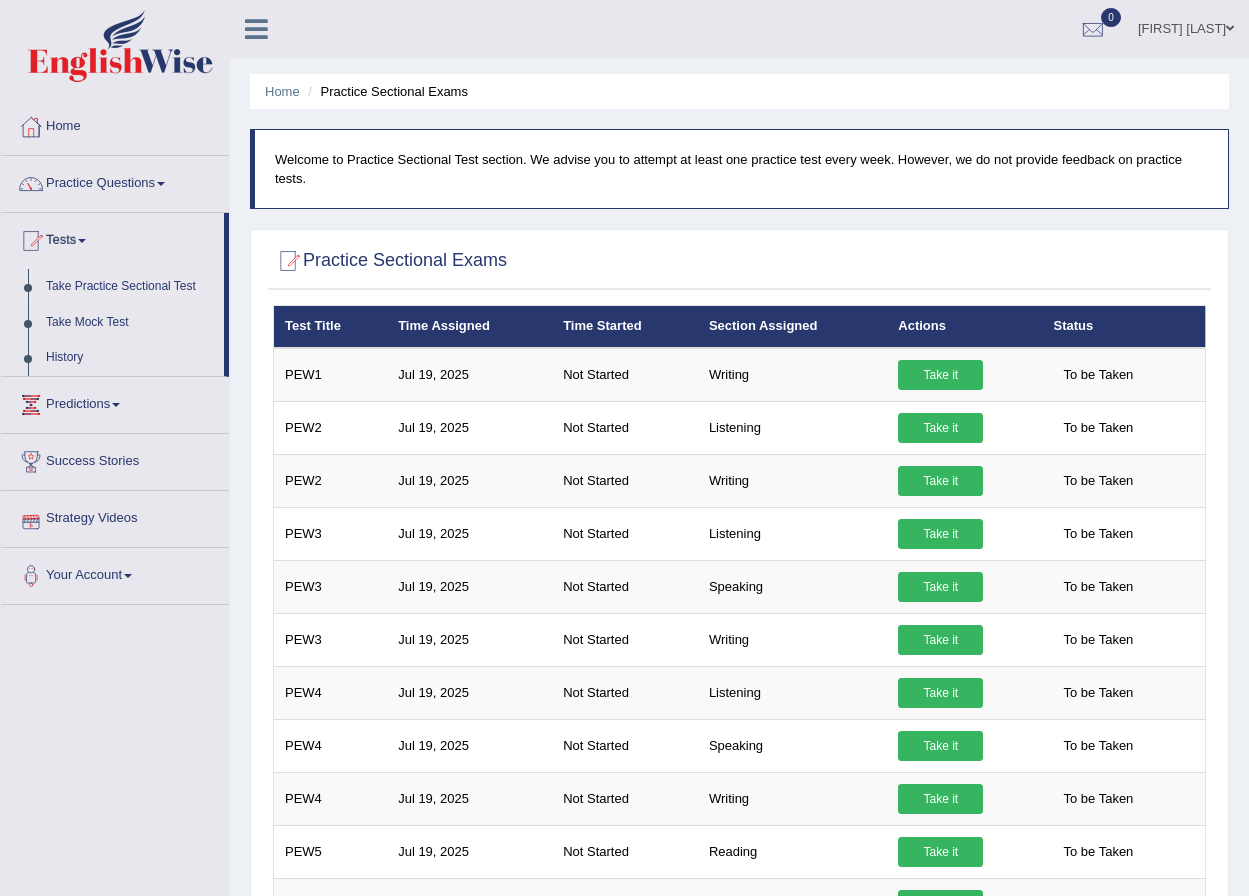 scroll, scrollTop: 0, scrollLeft: 0, axis: both 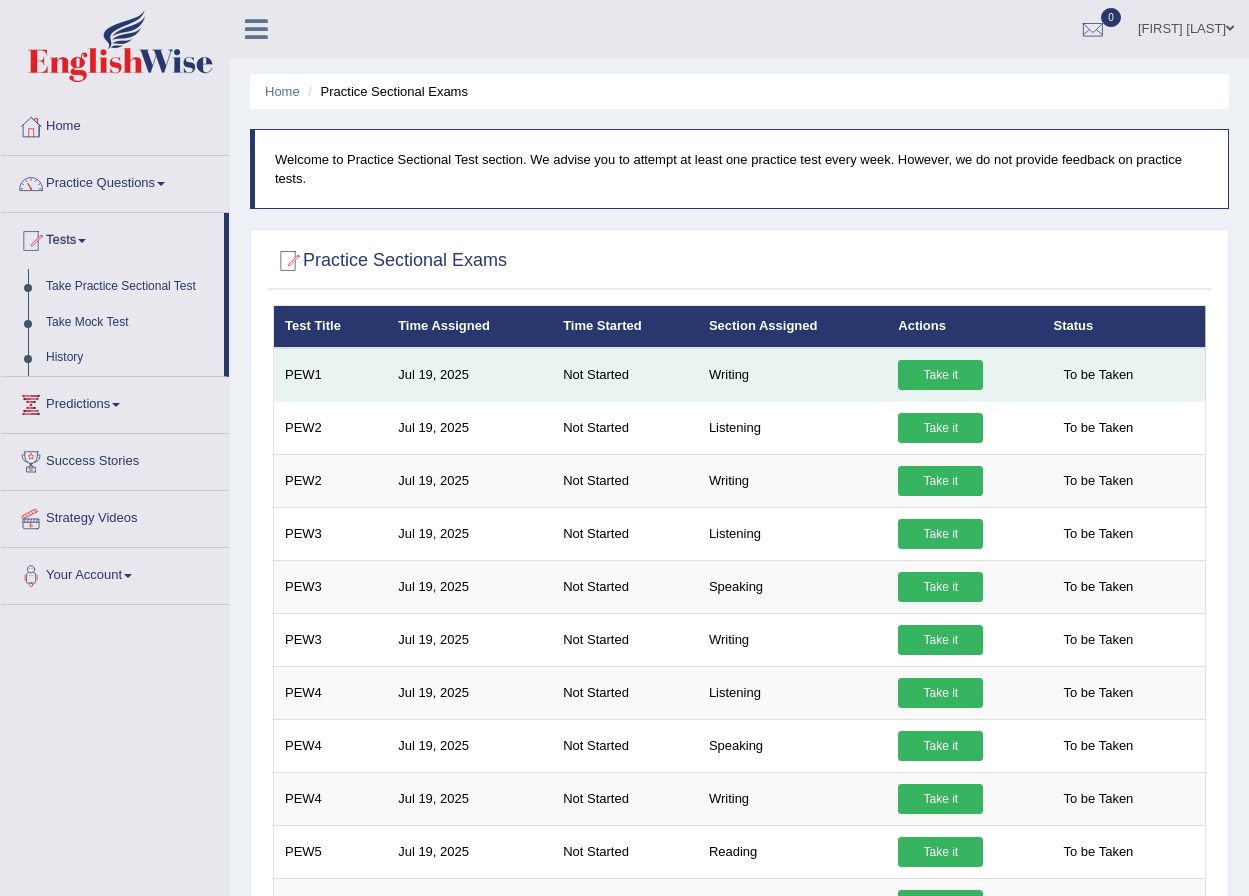 click on "Take it" at bounding box center (940, 375) 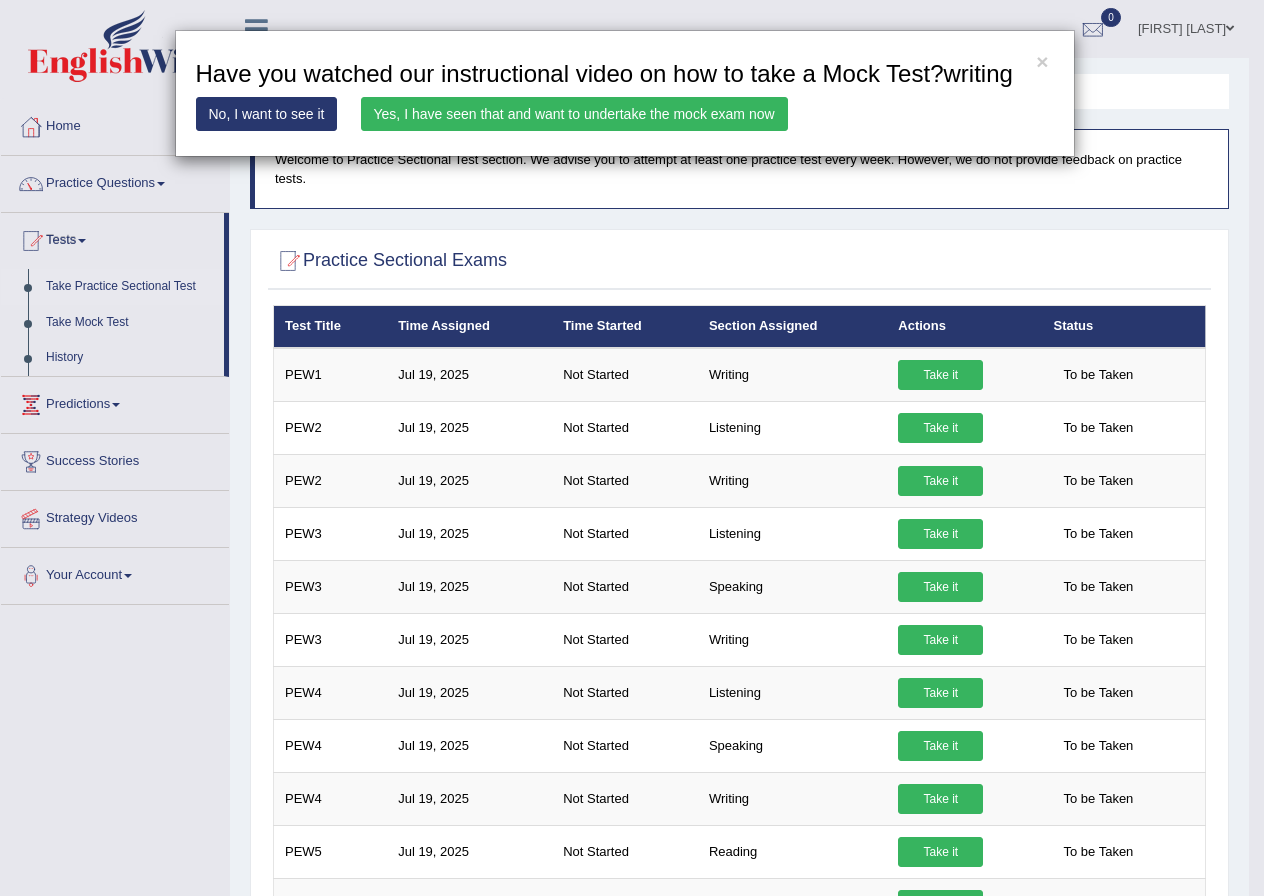 click on "Have you watched our instructional video on how to take a Mock Test?writing" at bounding box center [625, 74] 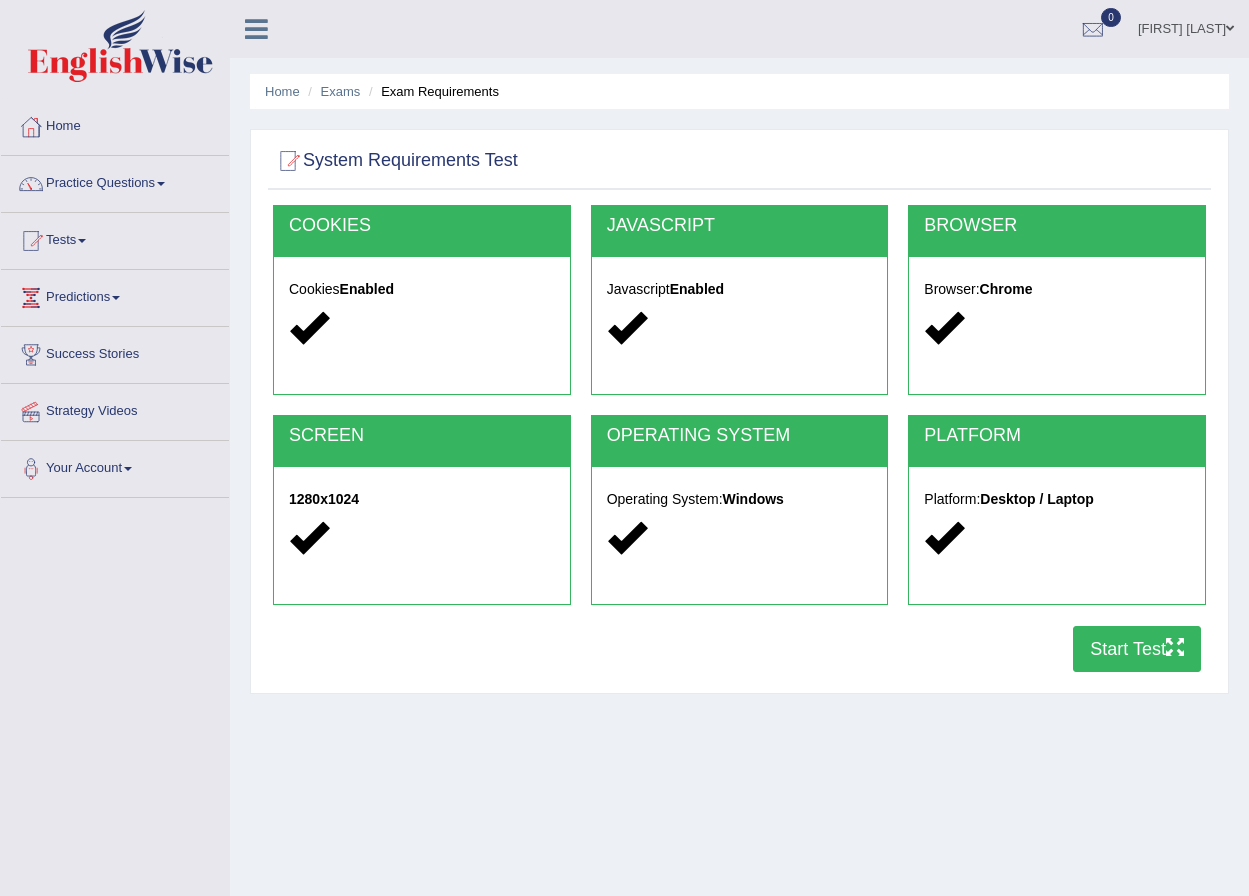 scroll, scrollTop: 0, scrollLeft: 0, axis: both 